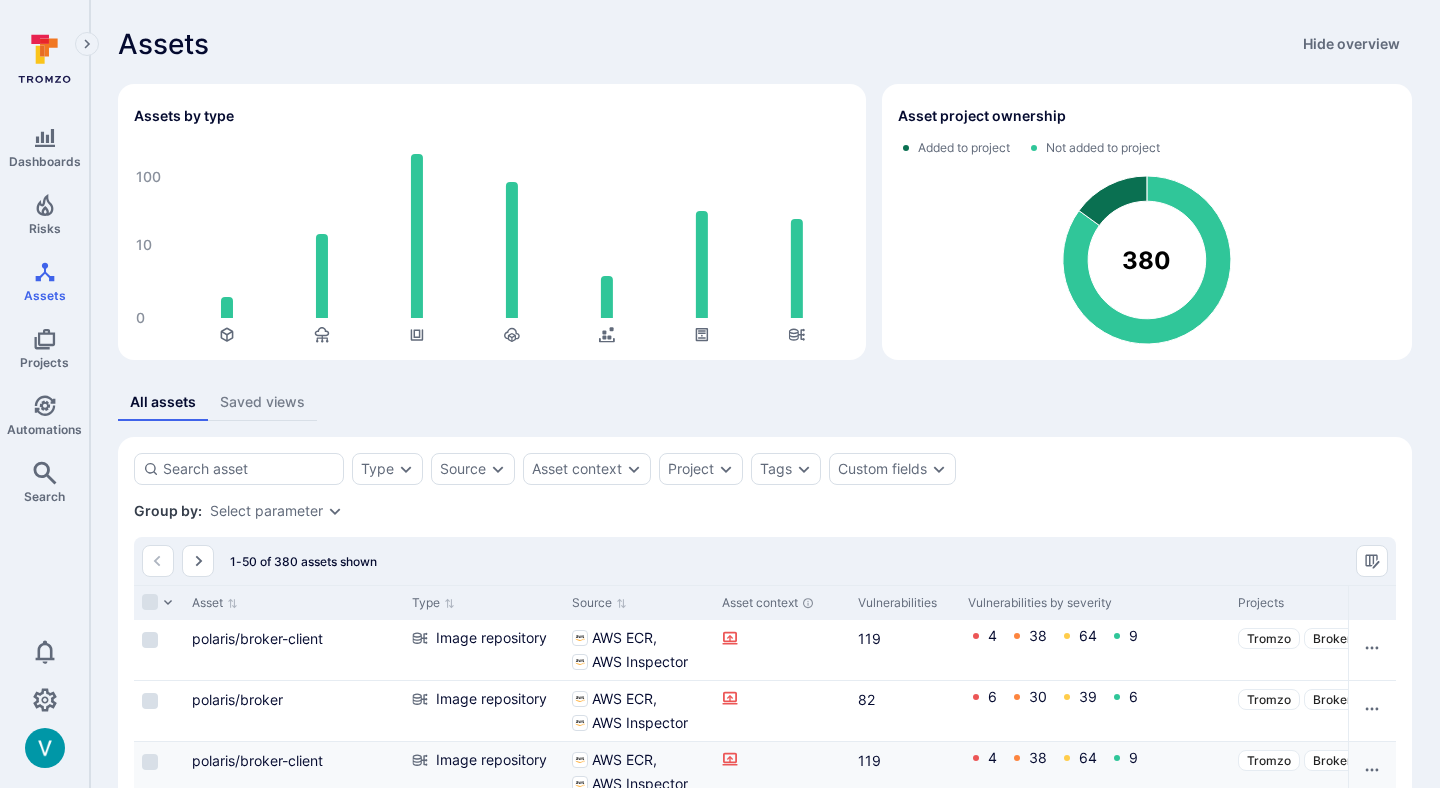 scroll, scrollTop: 481, scrollLeft: 0, axis: vertical 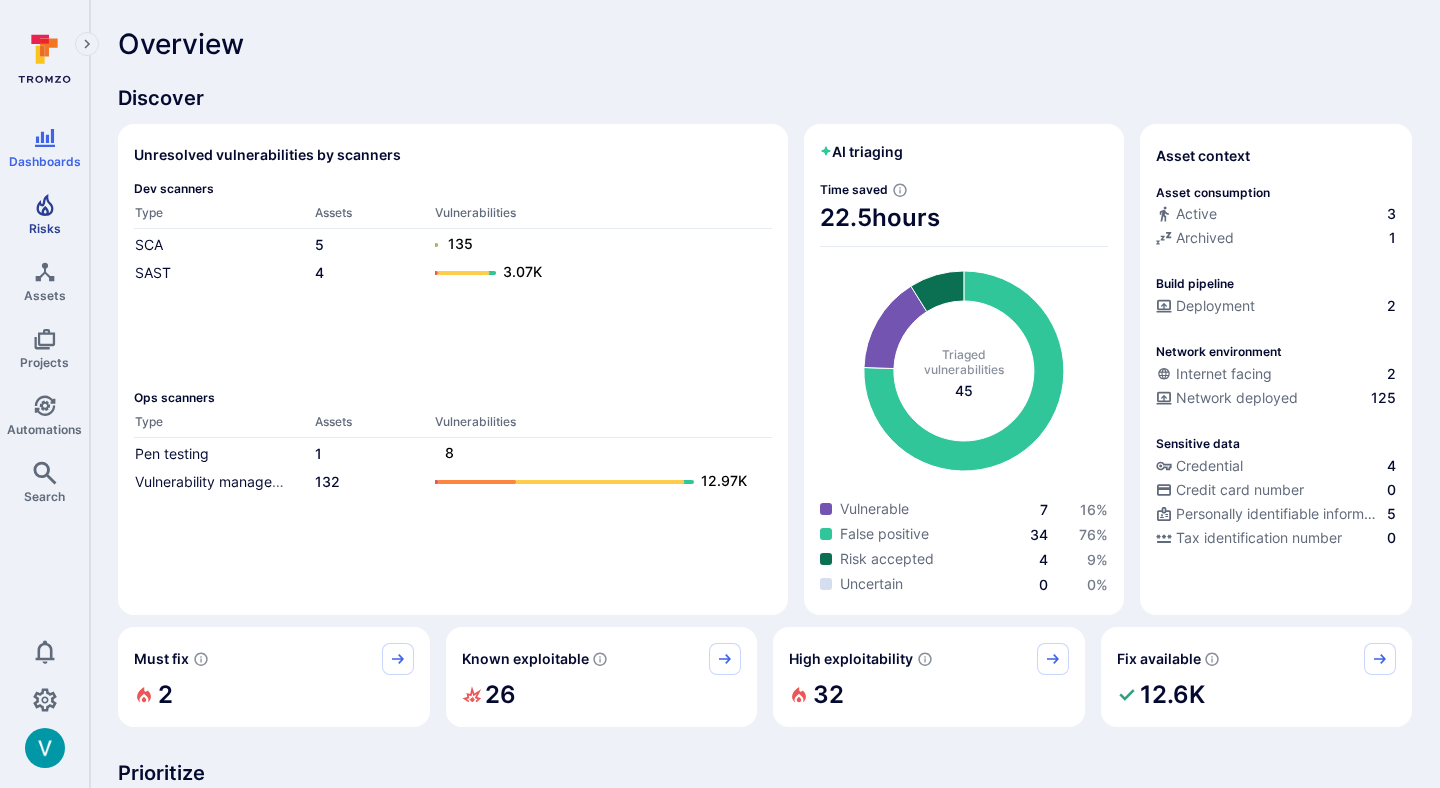 click on "Risks" at bounding box center (44, 214) 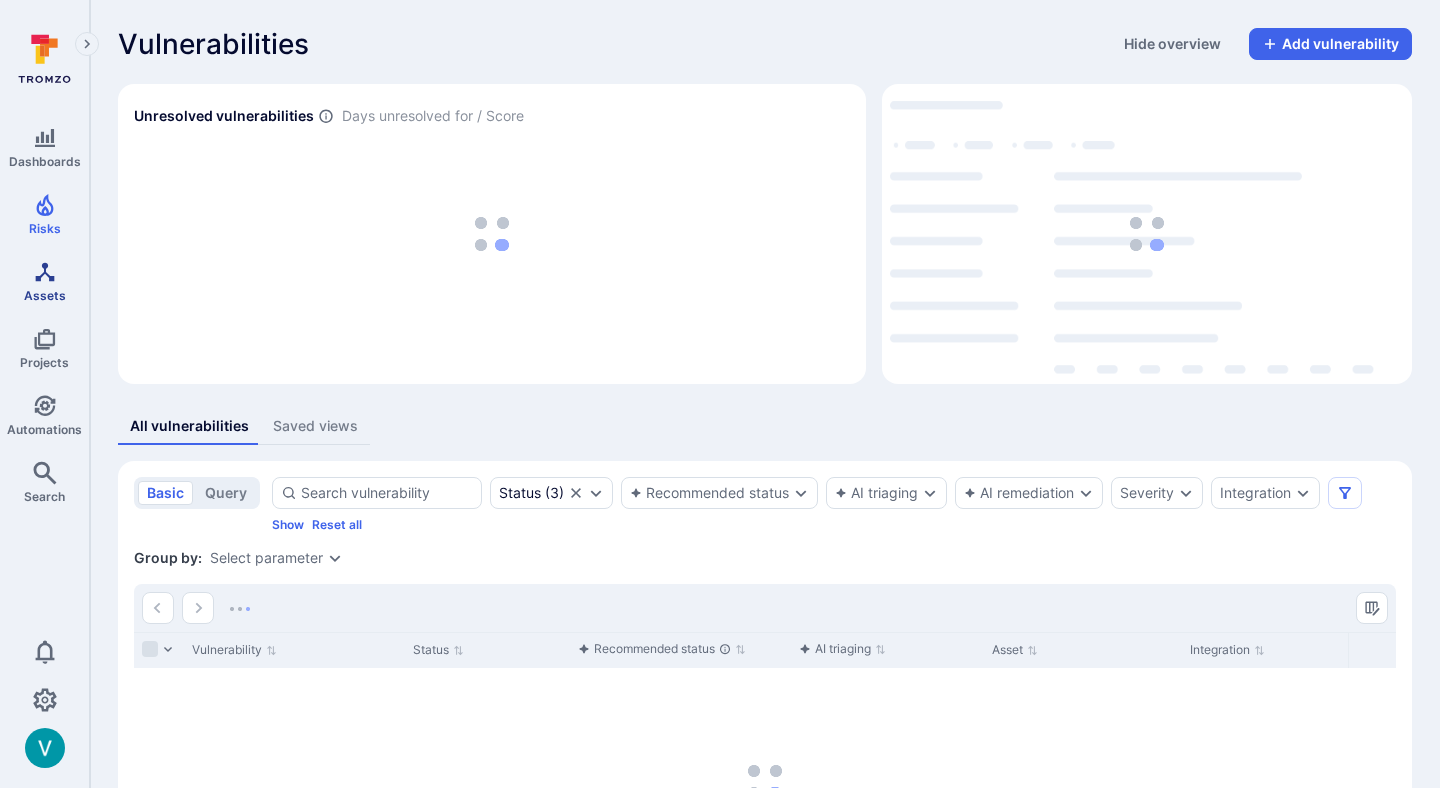 click on "Assets" at bounding box center [45, 295] 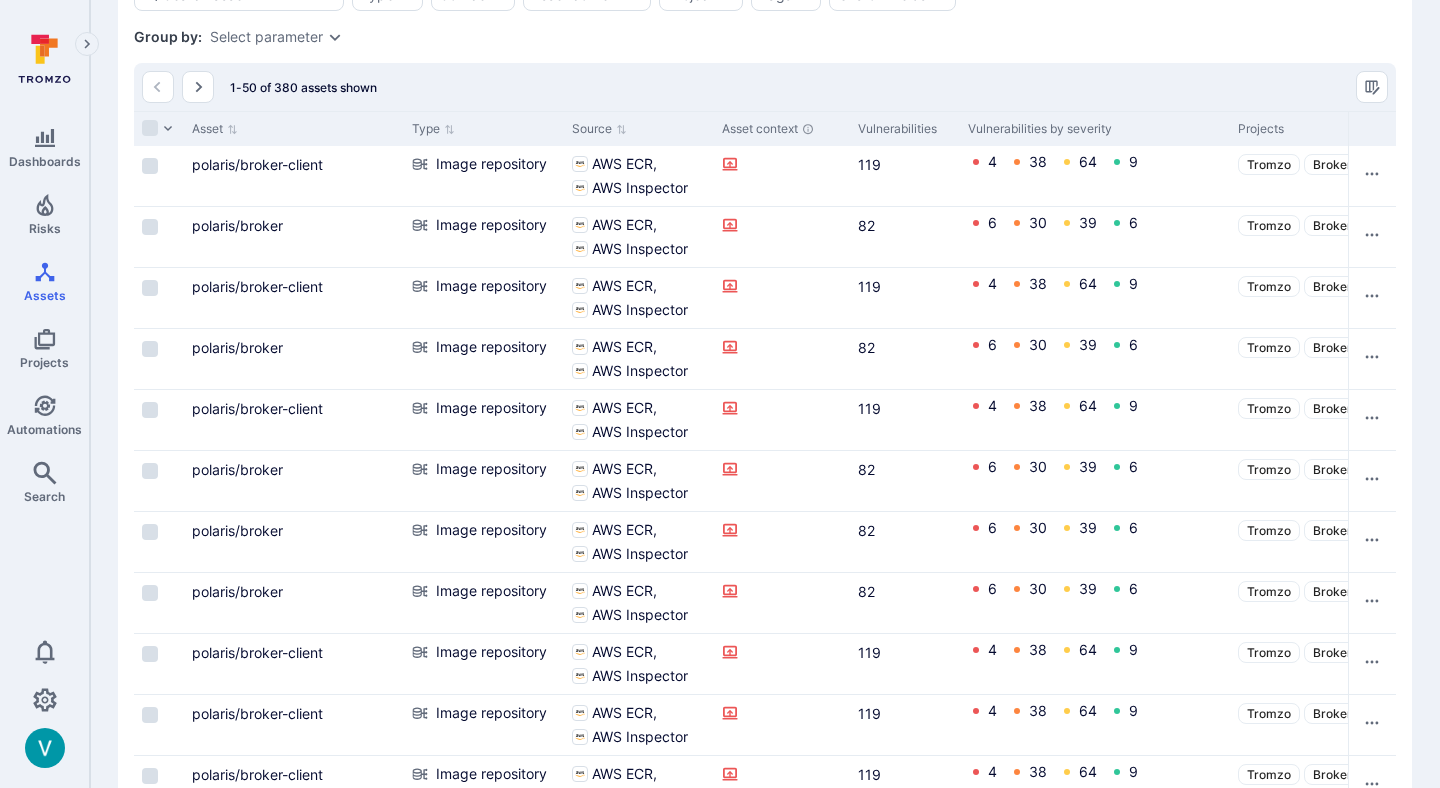 scroll, scrollTop: 1160, scrollLeft: 0, axis: vertical 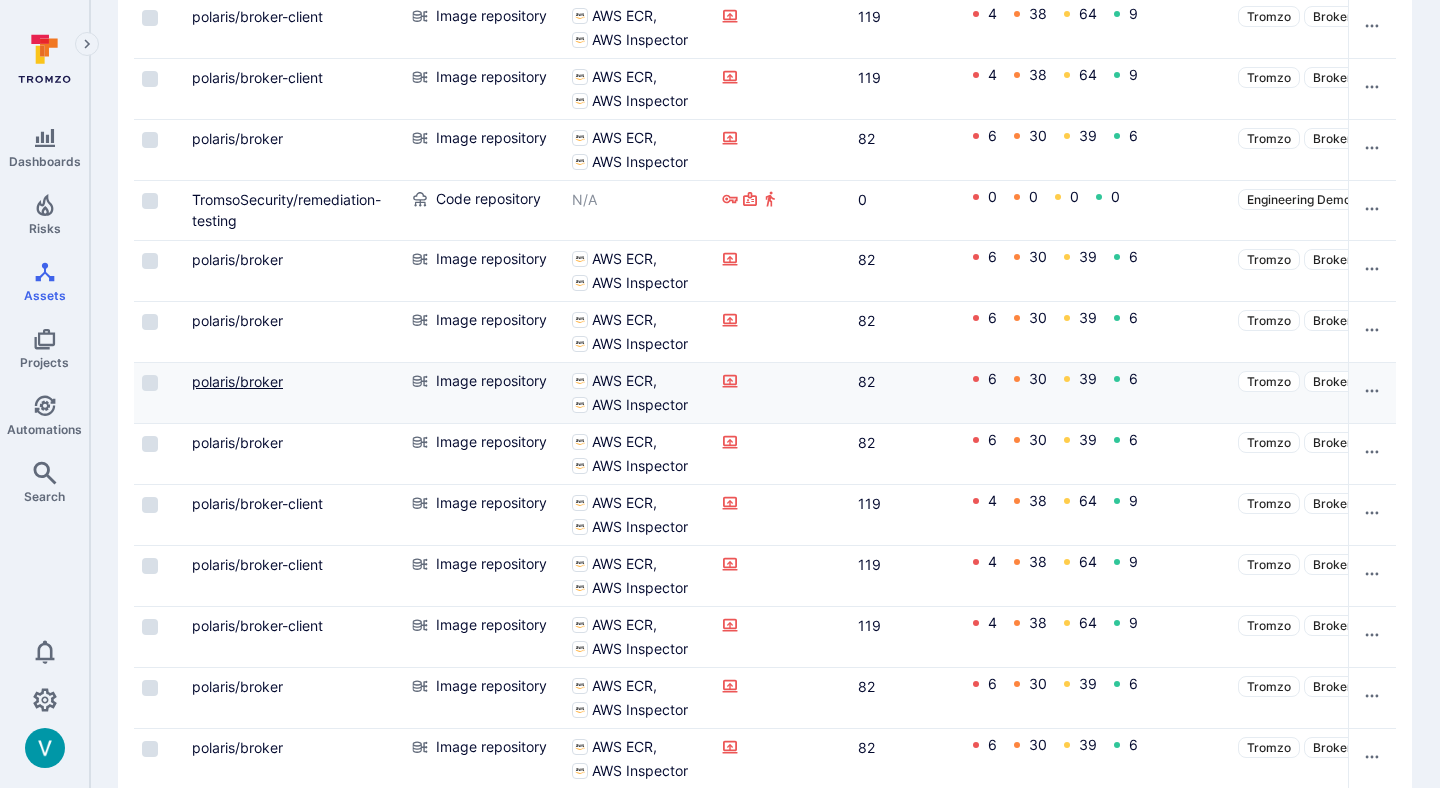 click on "polaris/broker" at bounding box center (237, 381) 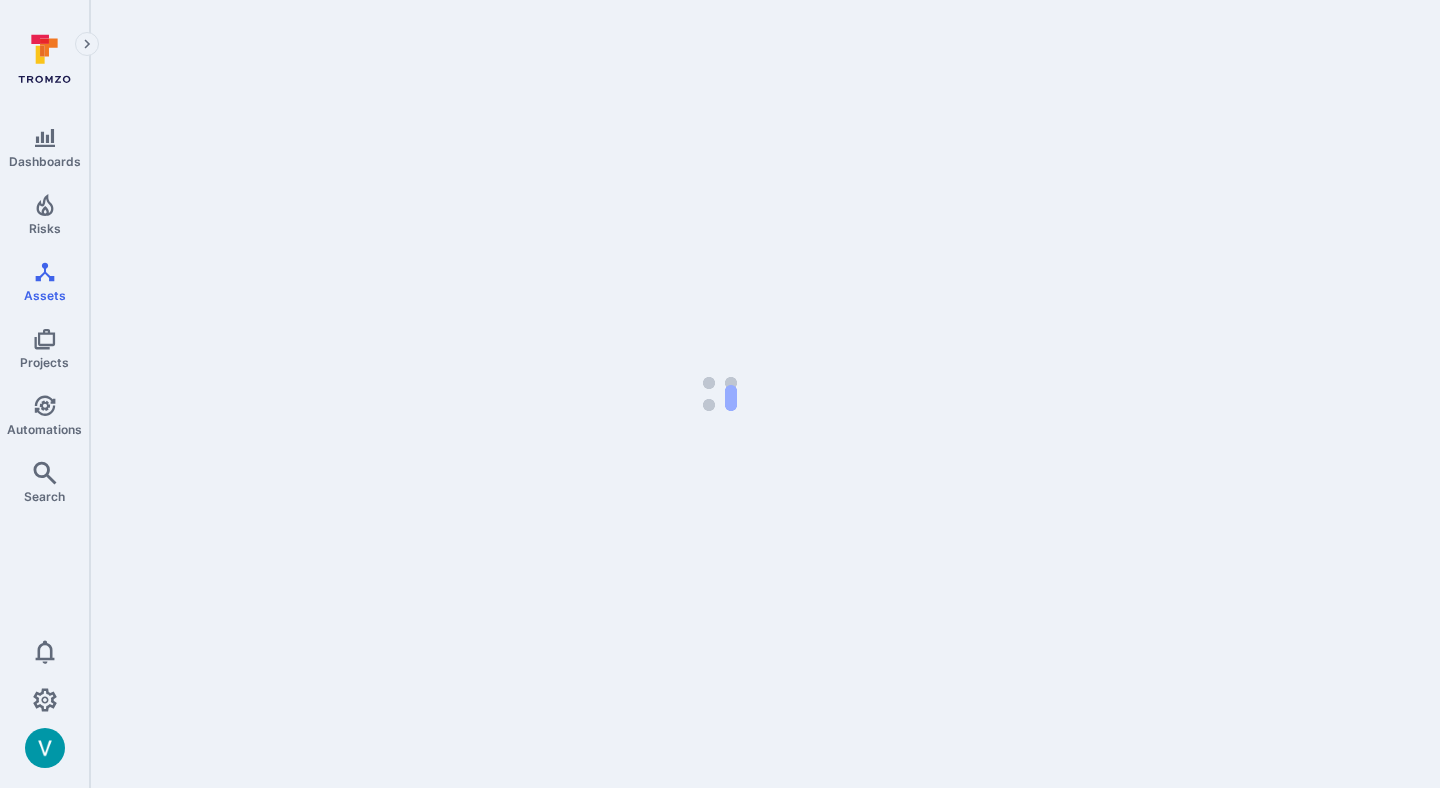 scroll, scrollTop: 0, scrollLeft: 0, axis: both 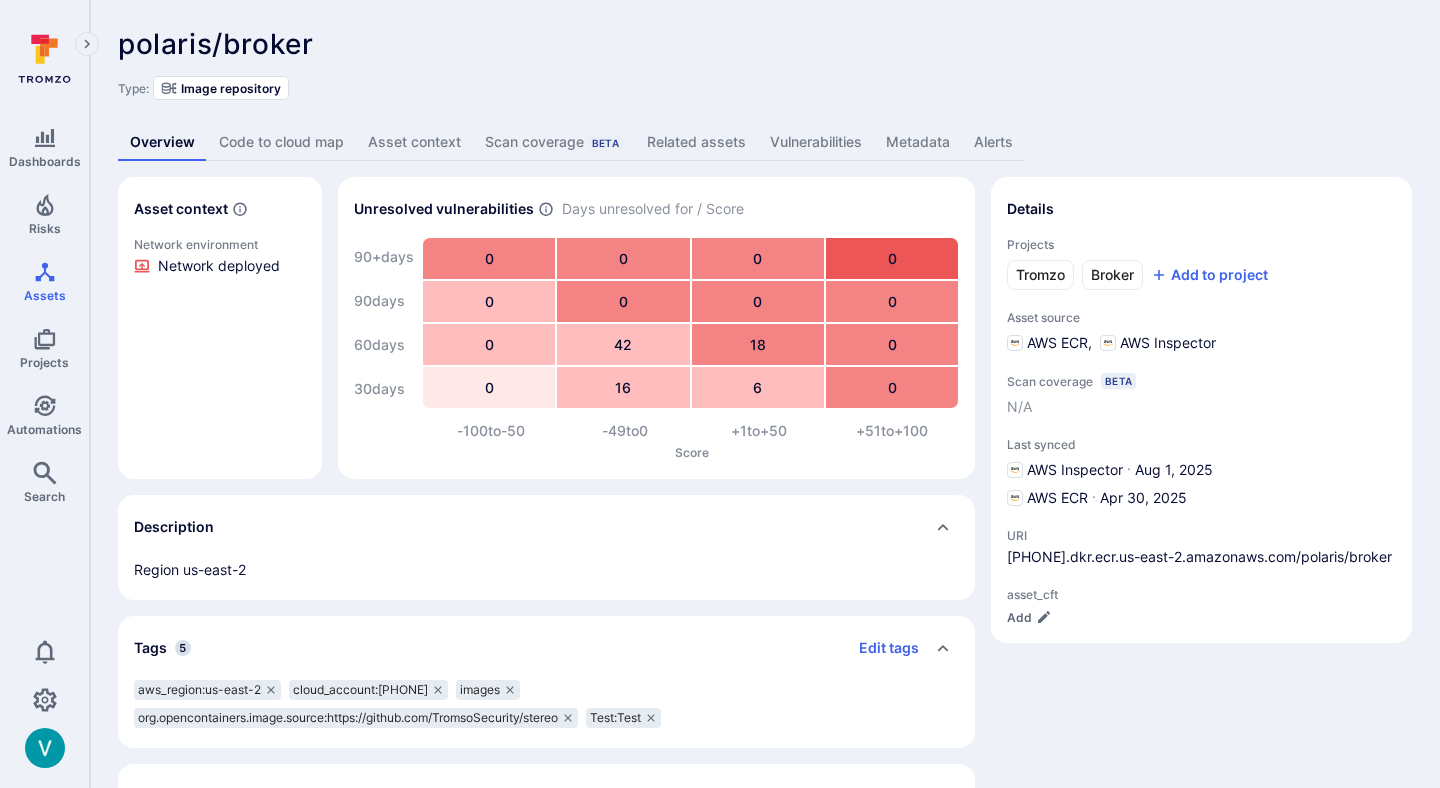 click on "Metadata" at bounding box center (918, 142) 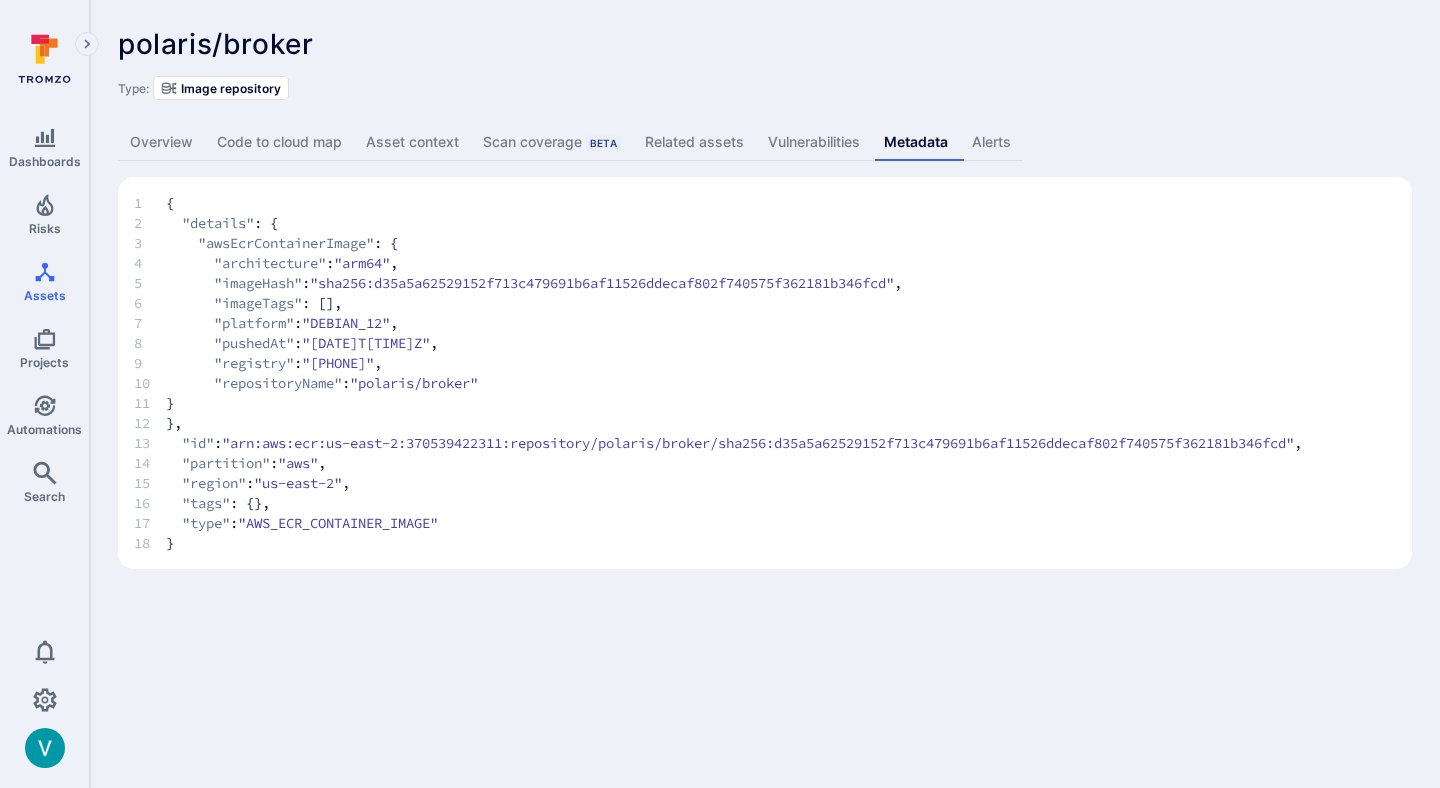 scroll, scrollTop: 0, scrollLeft: 0, axis: both 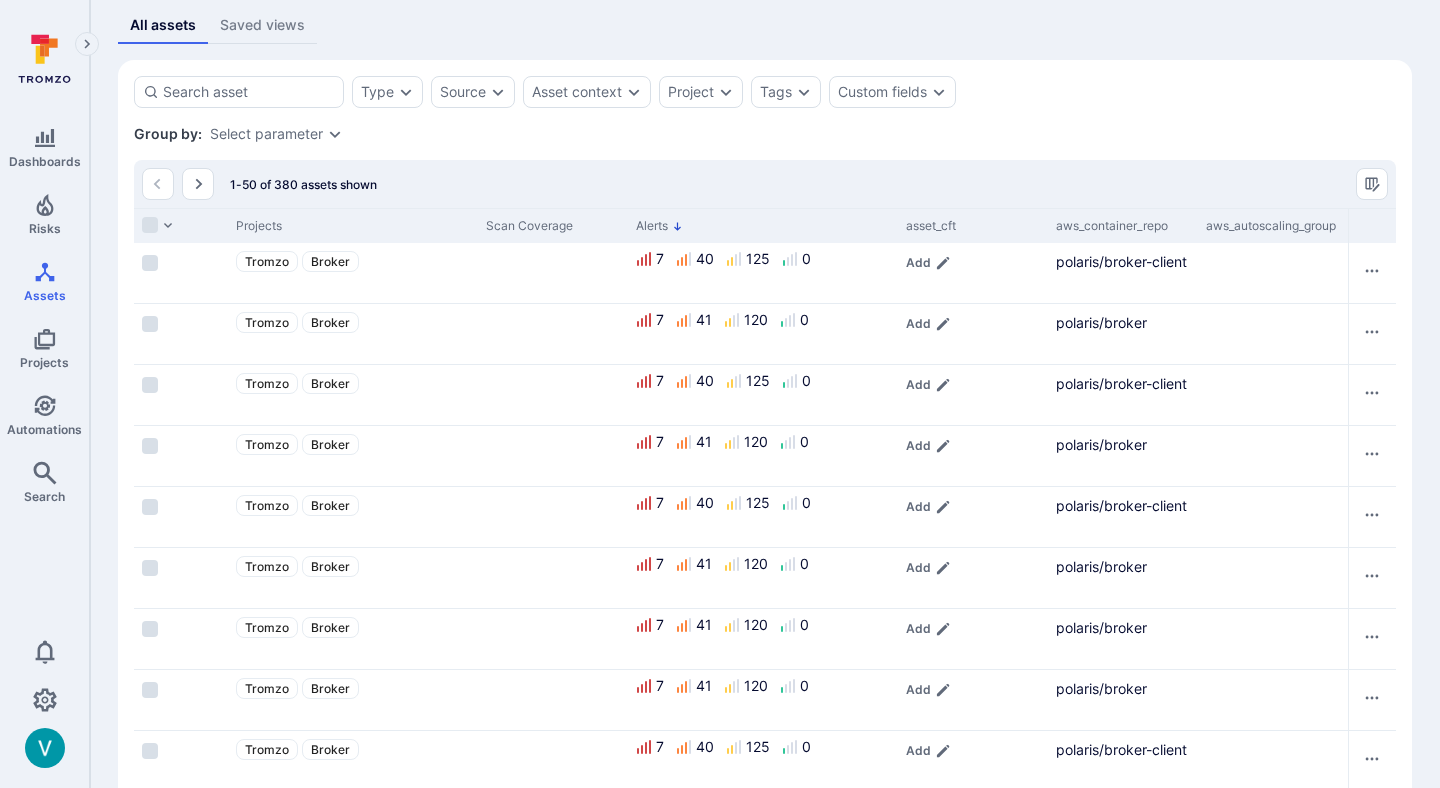 click on "Alerts" at bounding box center [659, 226] 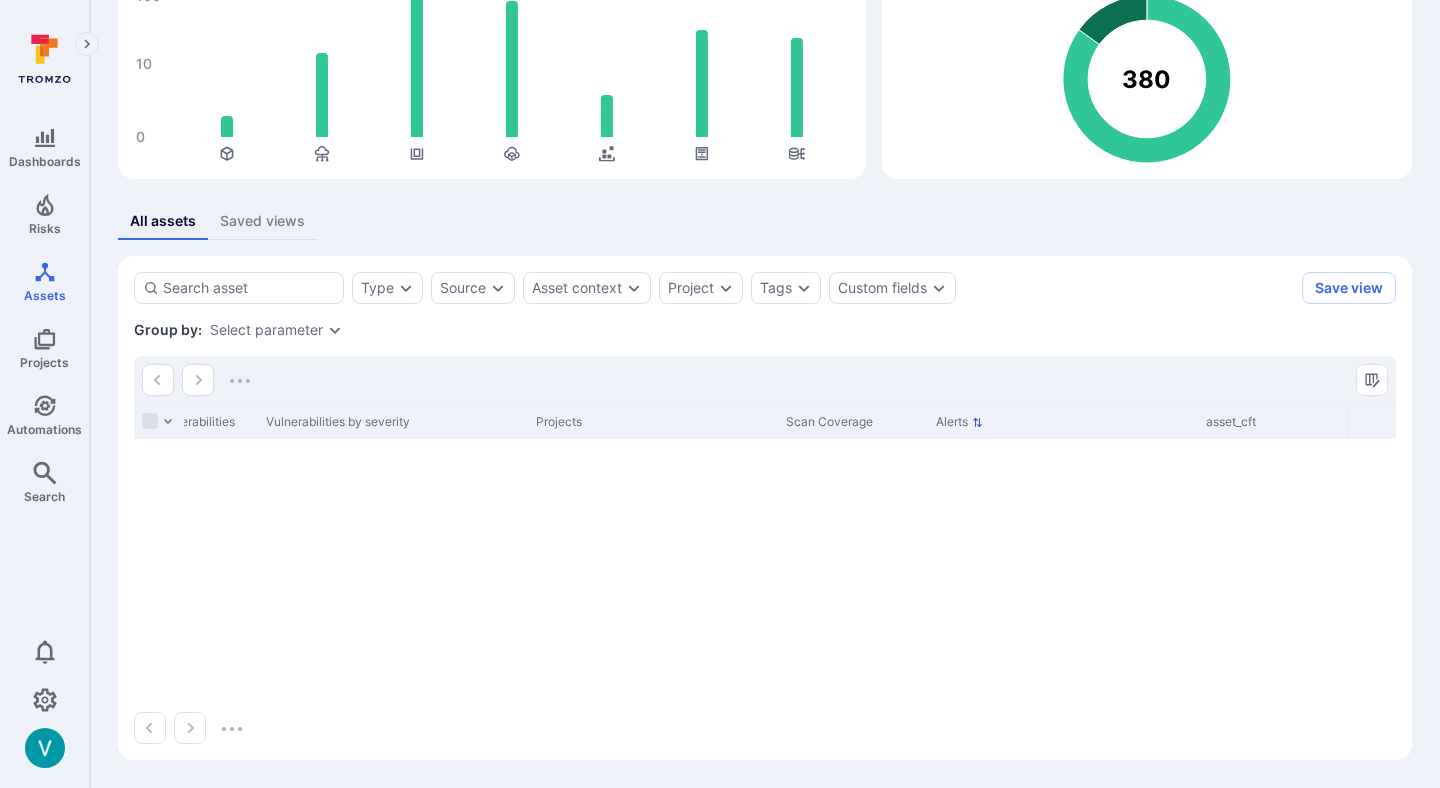 scroll, scrollTop: 181, scrollLeft: 0, axis: vertical 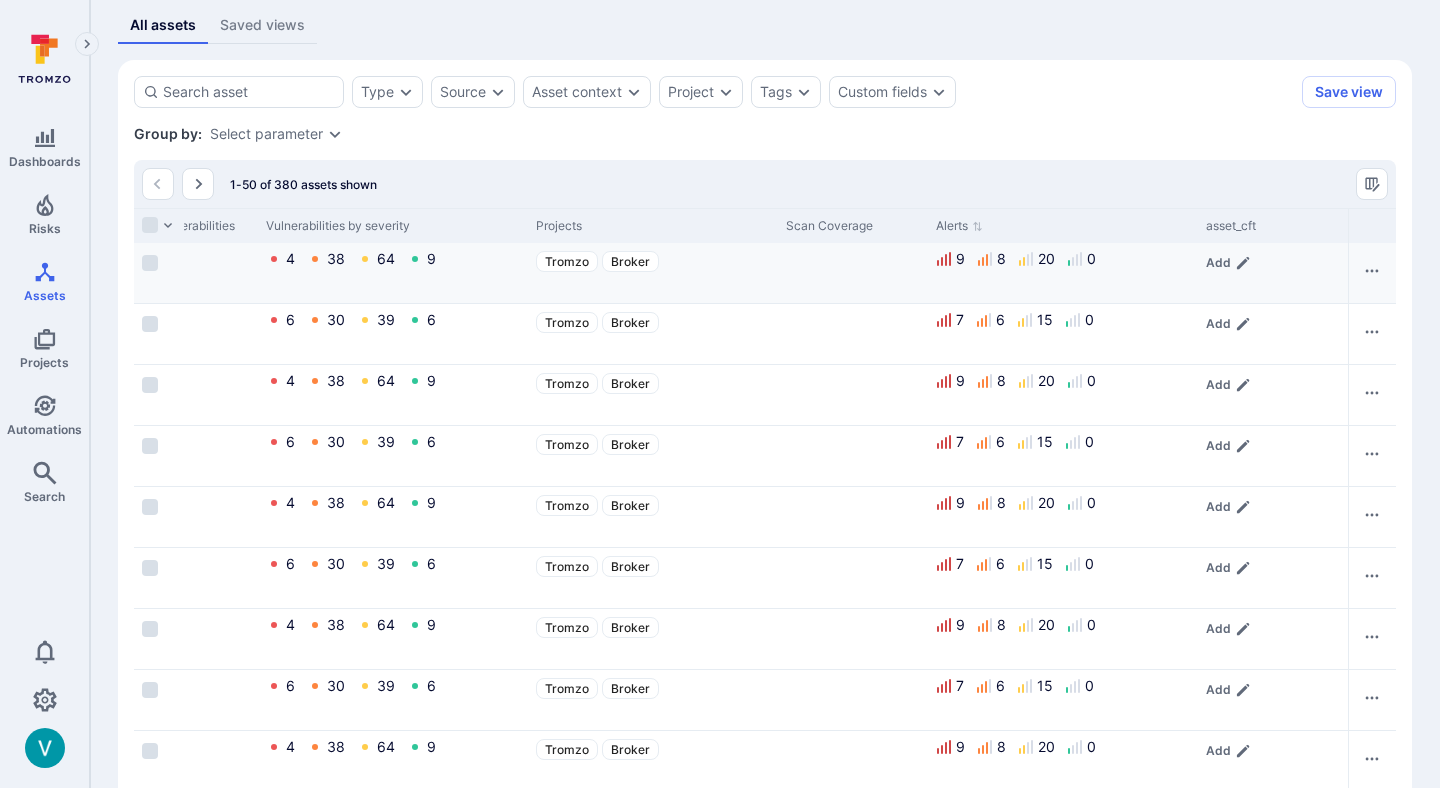 type 